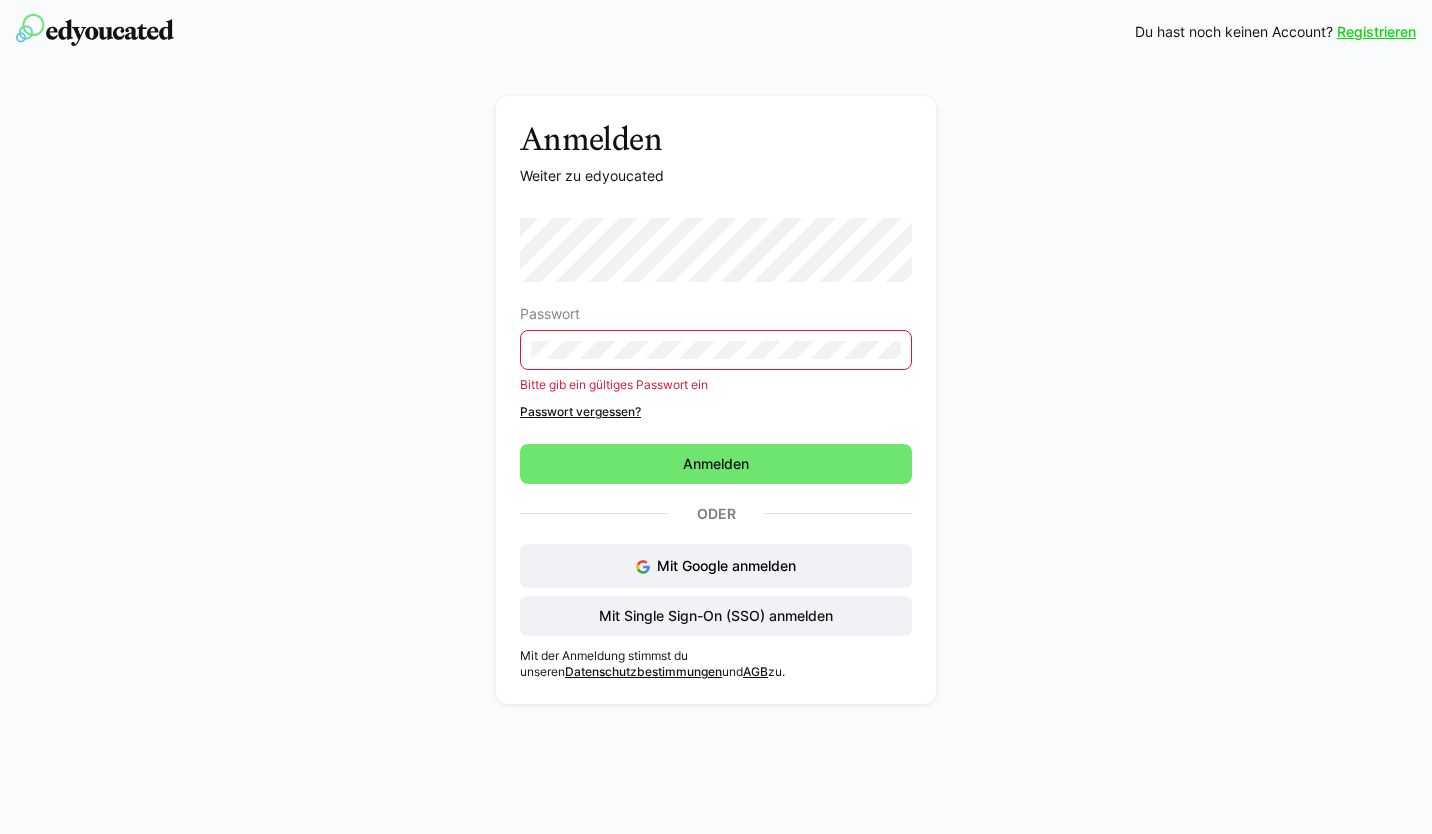 scroll, scrollTop: 0, scrollLeft: 0, axis: both 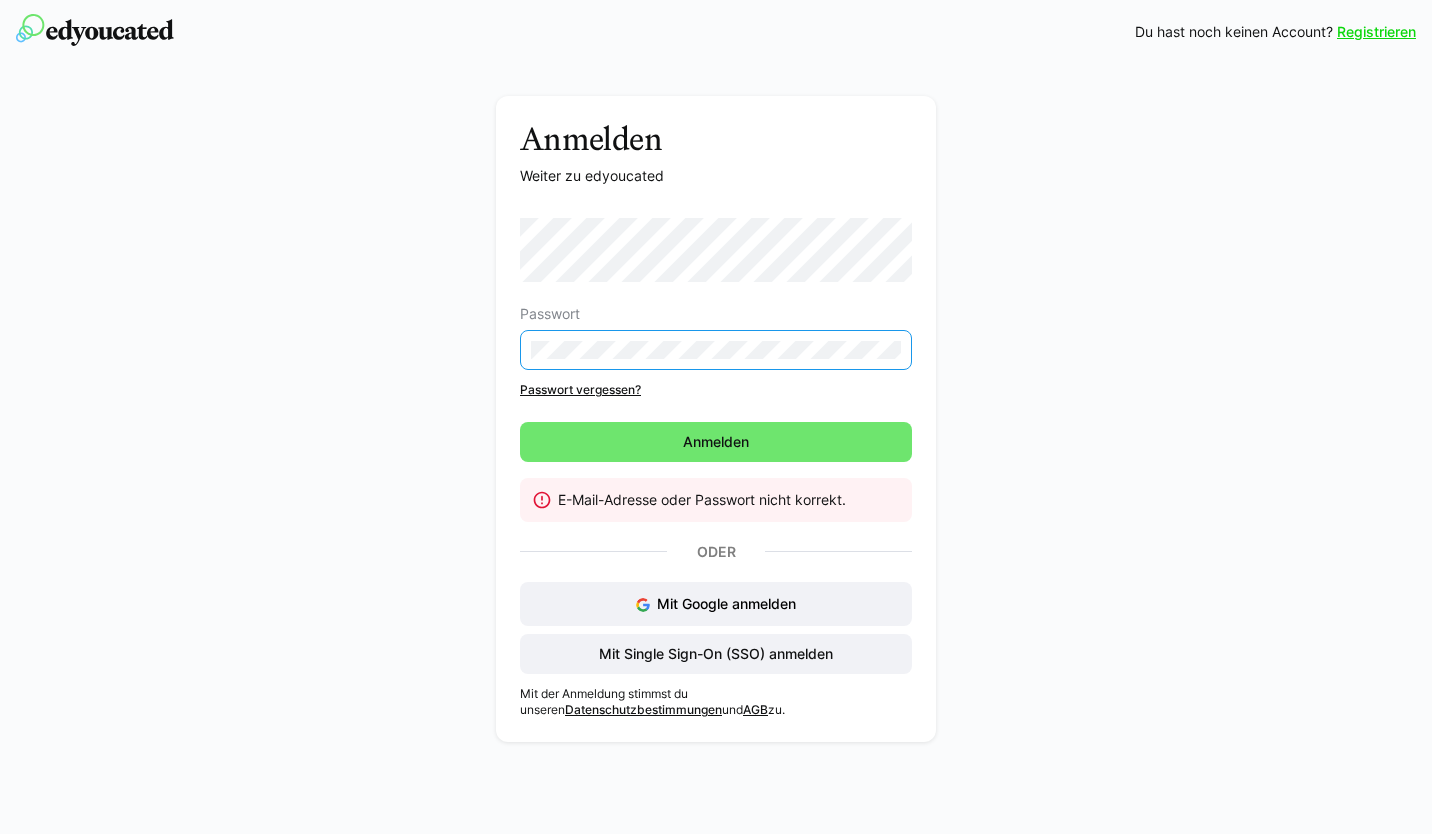 click on "Registrieren" 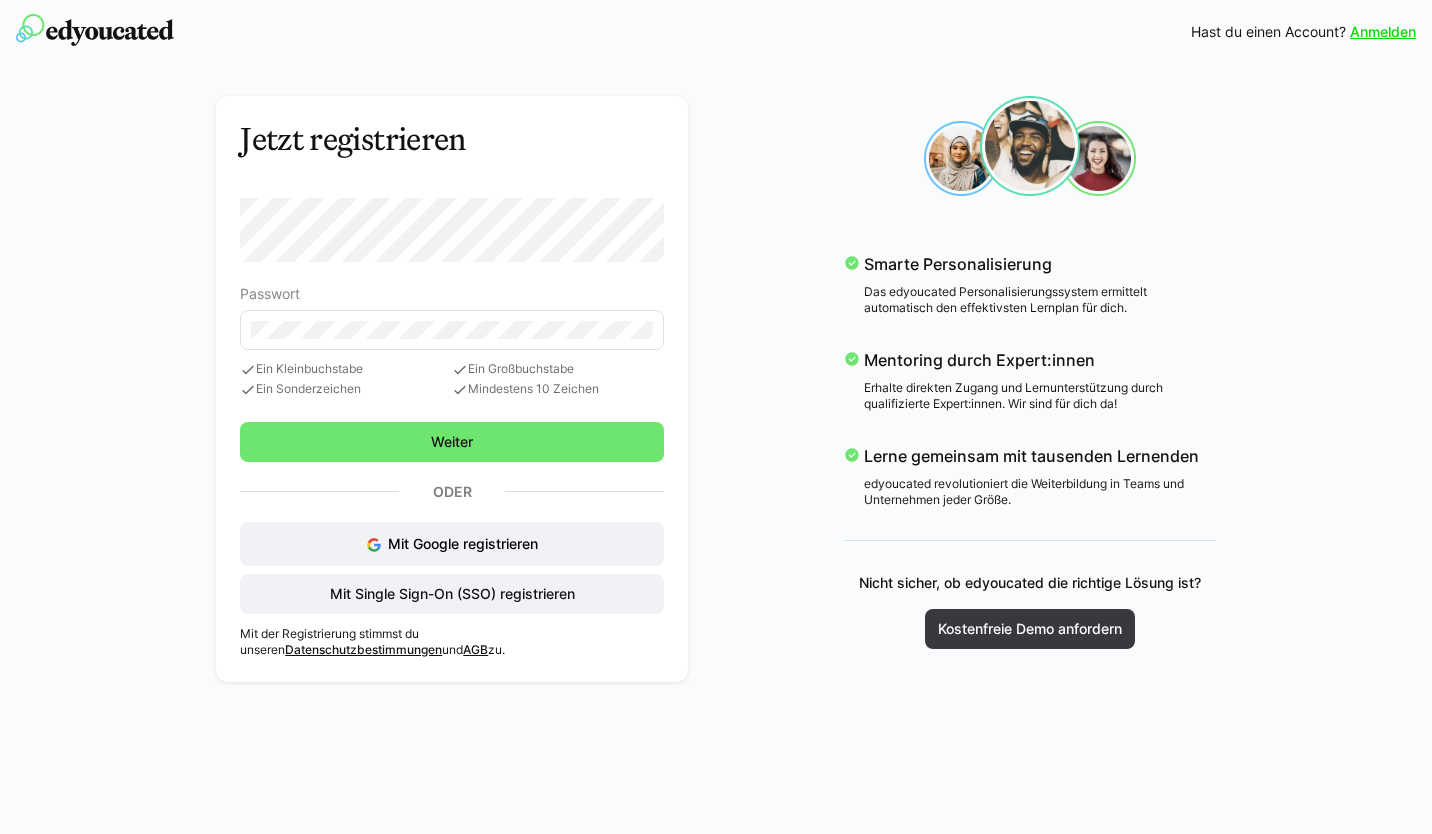 click 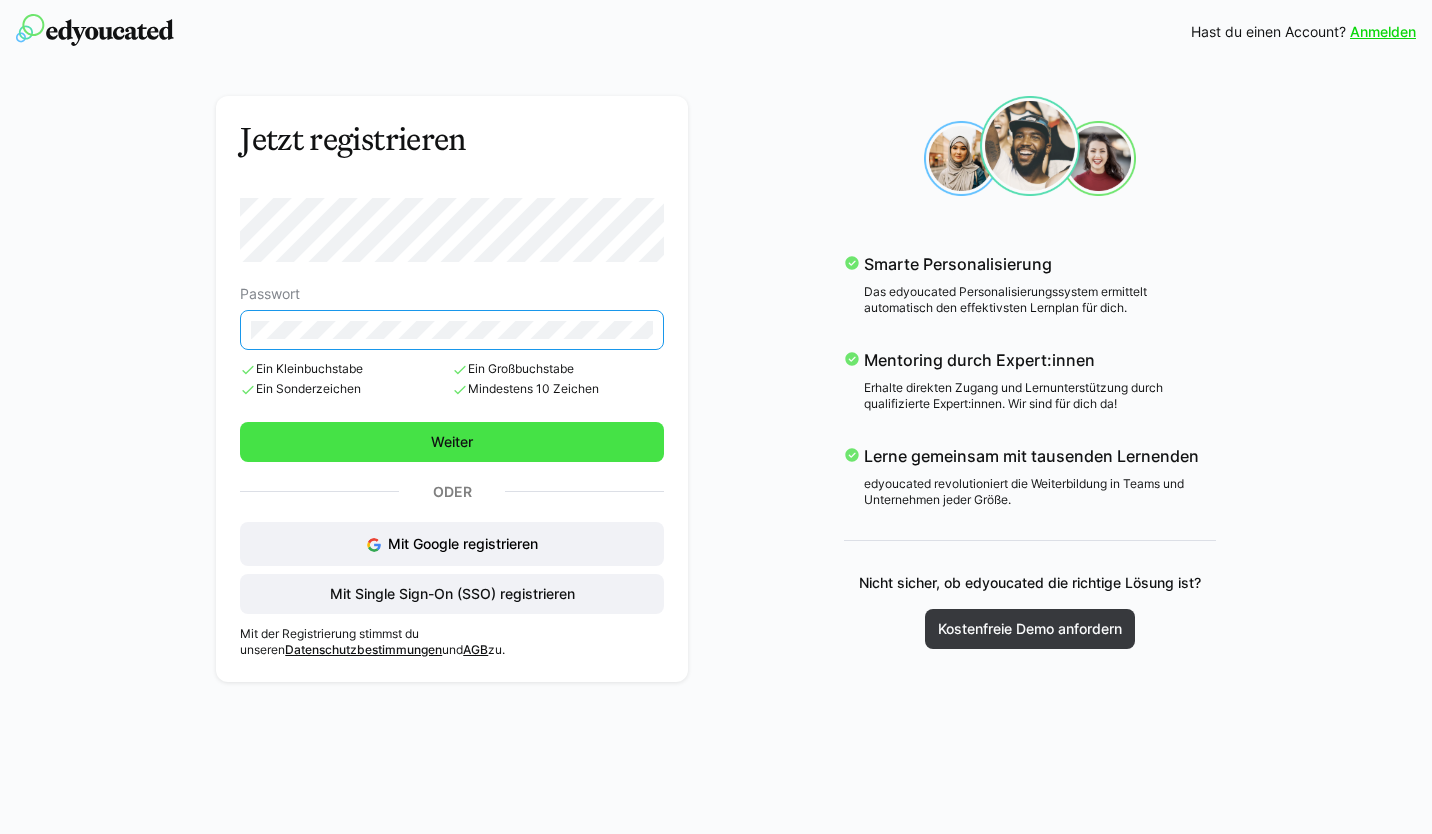 click on "Weiter" 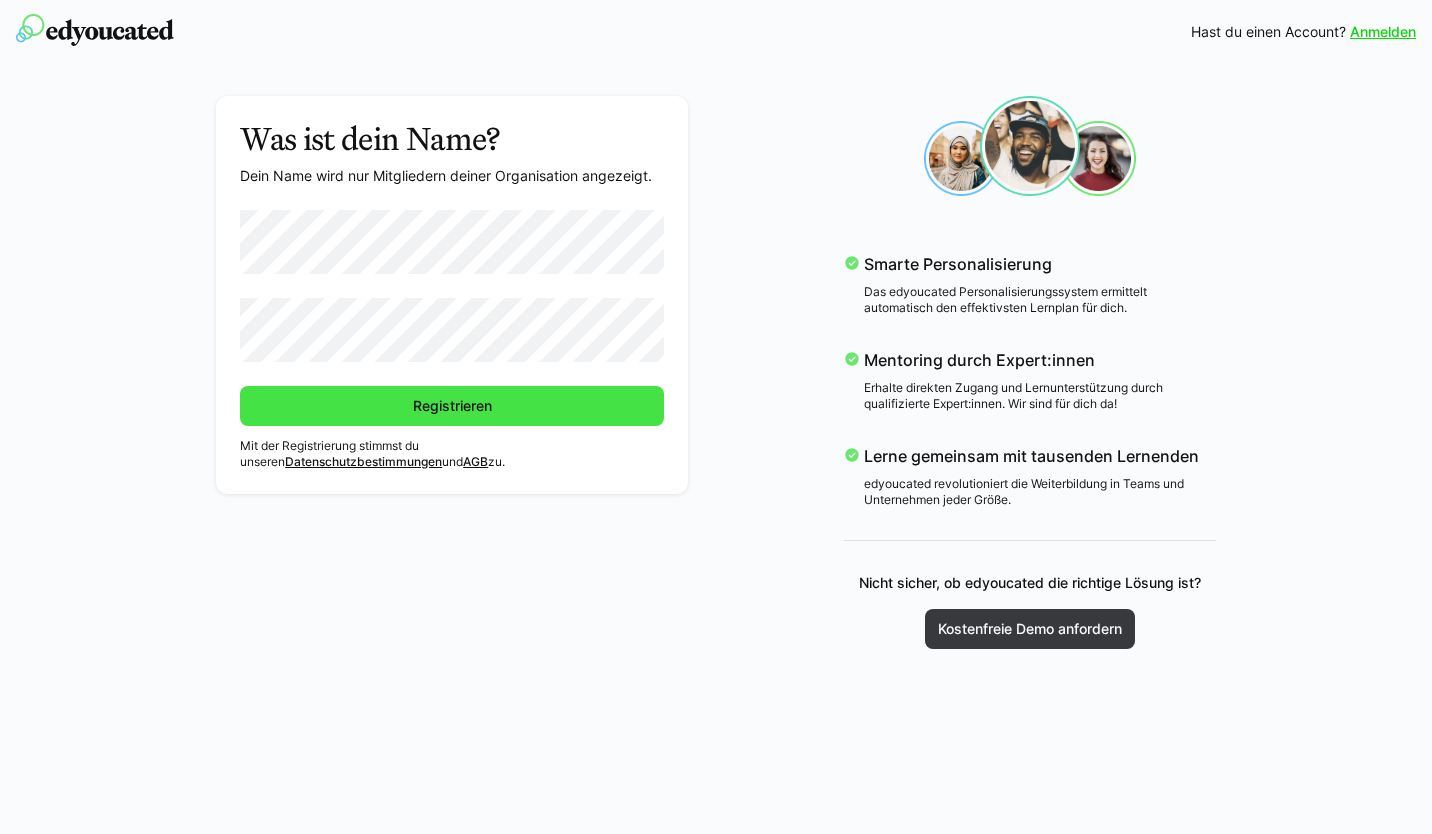 click on "Registrieren" 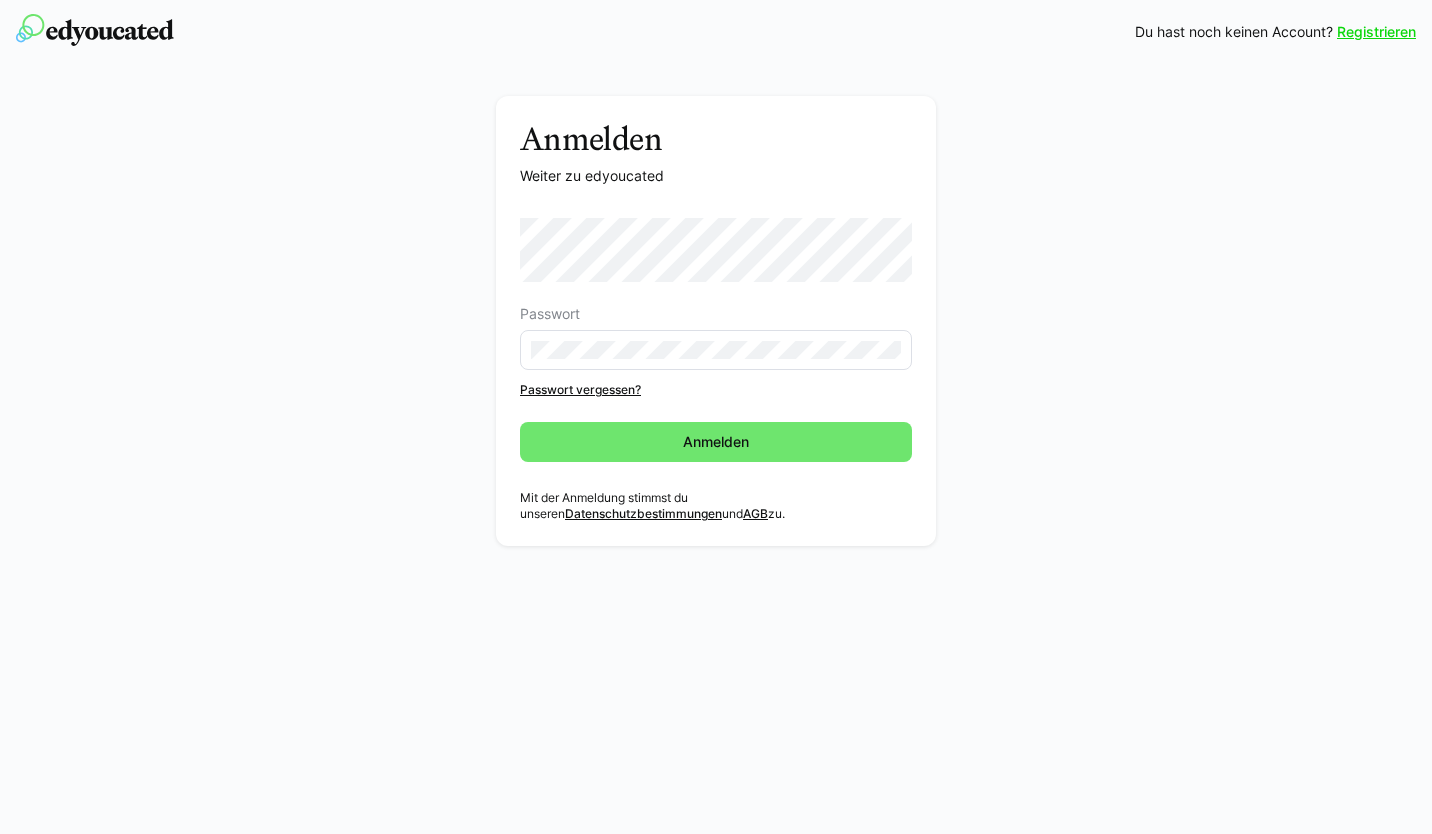 scroll, scrollTop: 0, scrollLeft: 0, axis: both 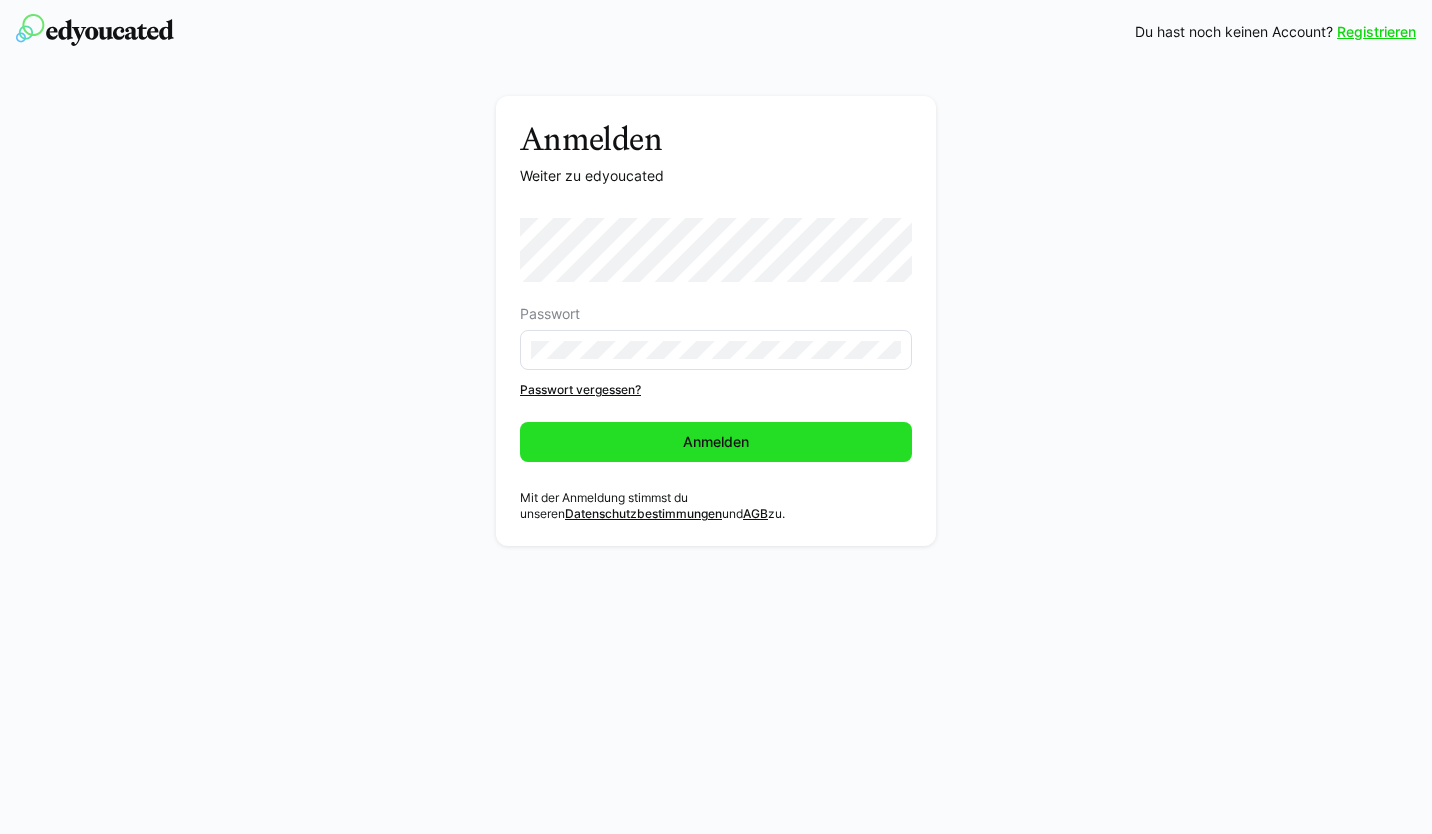 click on "Anmelden" 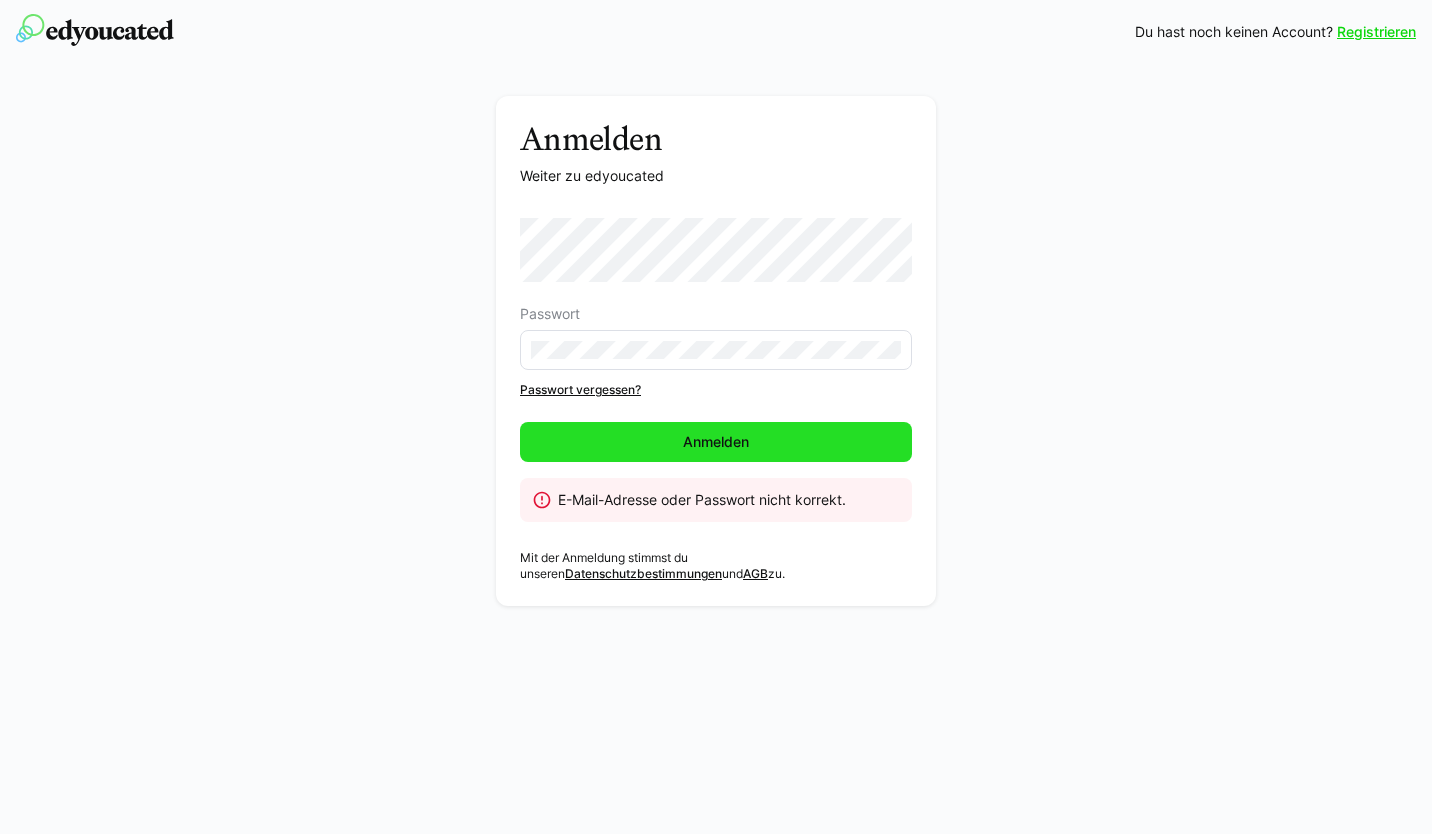 click on "Anmelden" 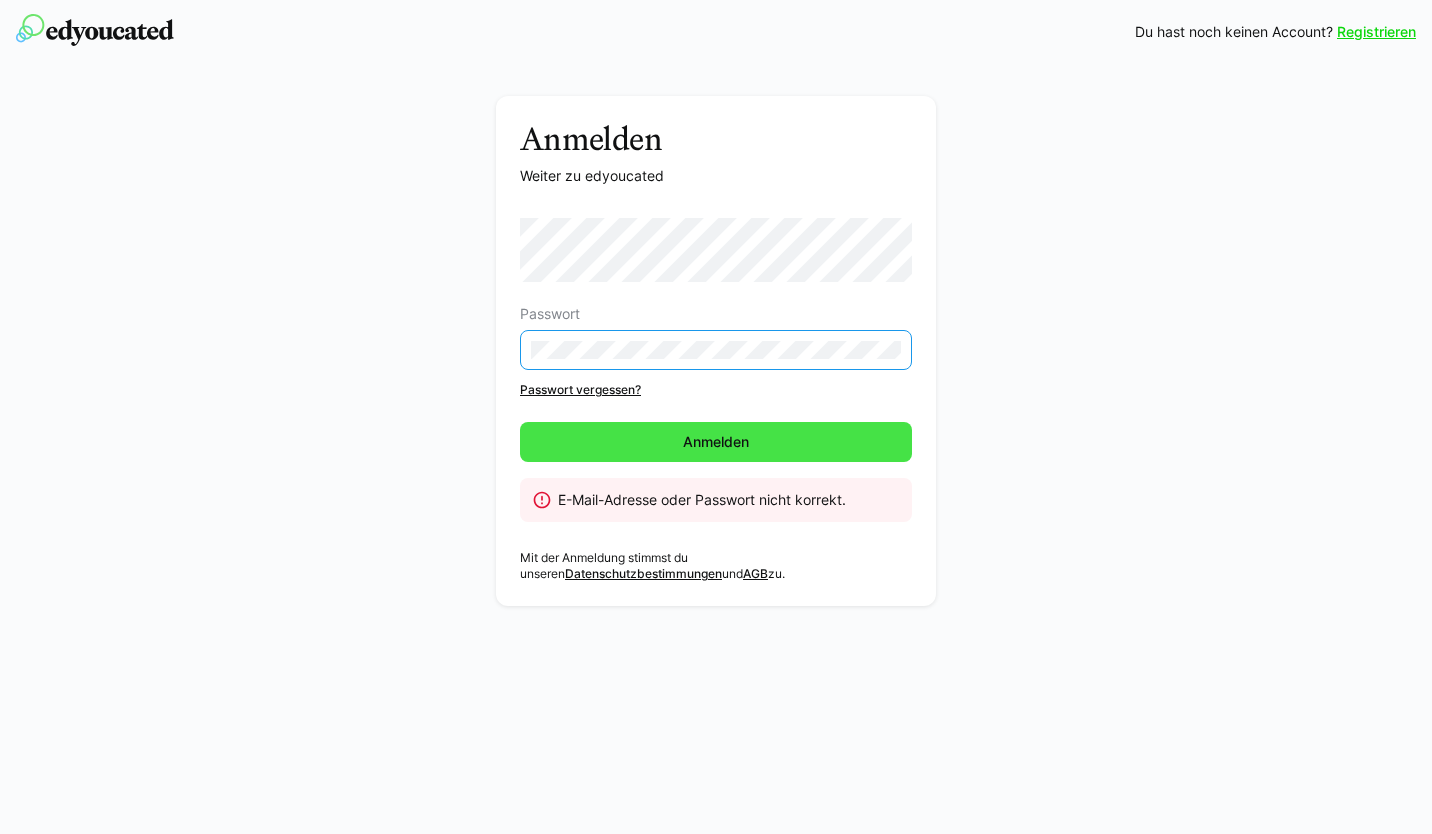 click on "Anmelden" 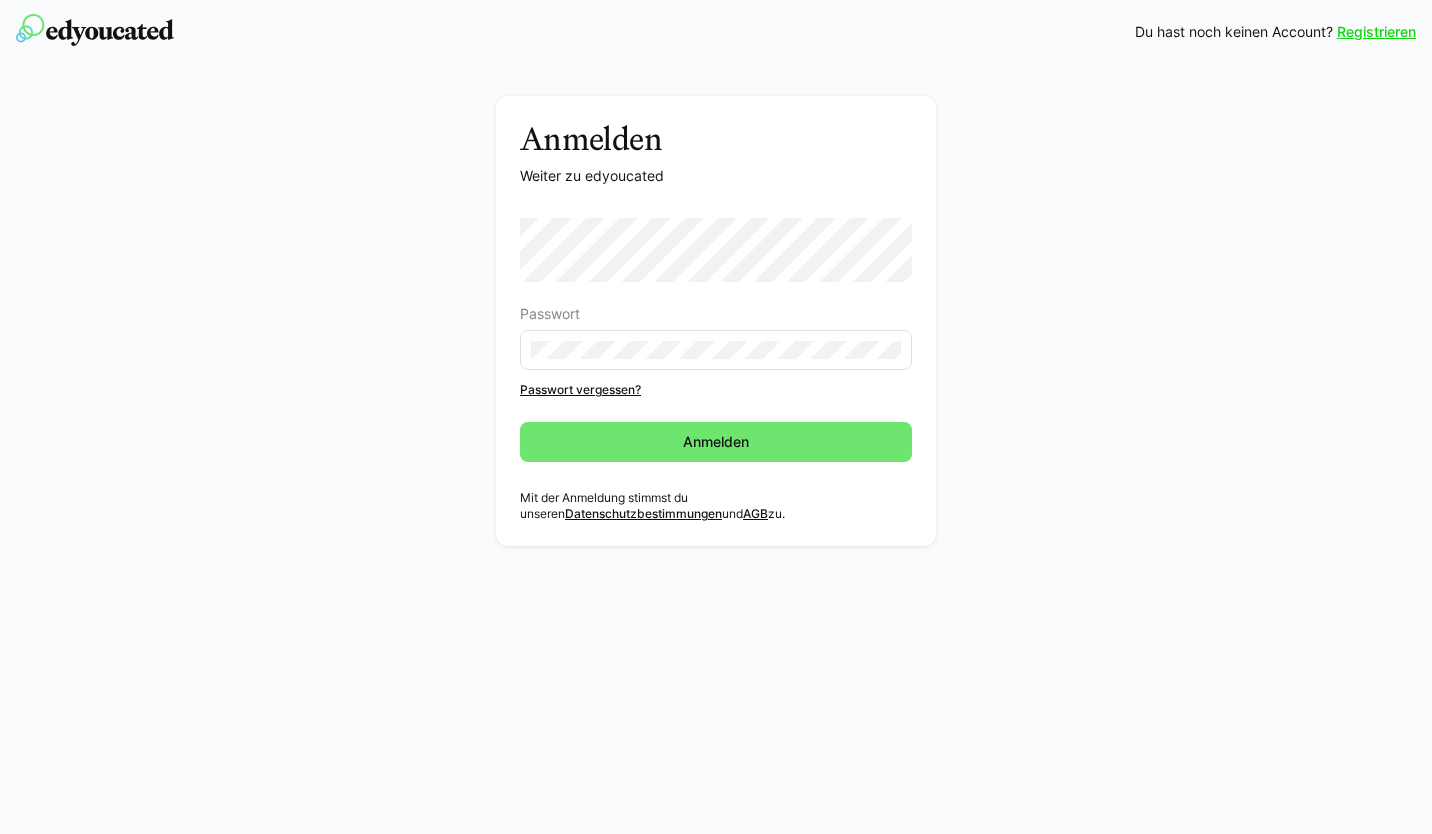scroll, scrollTop: 0, scrollLeft: 0, axis: both 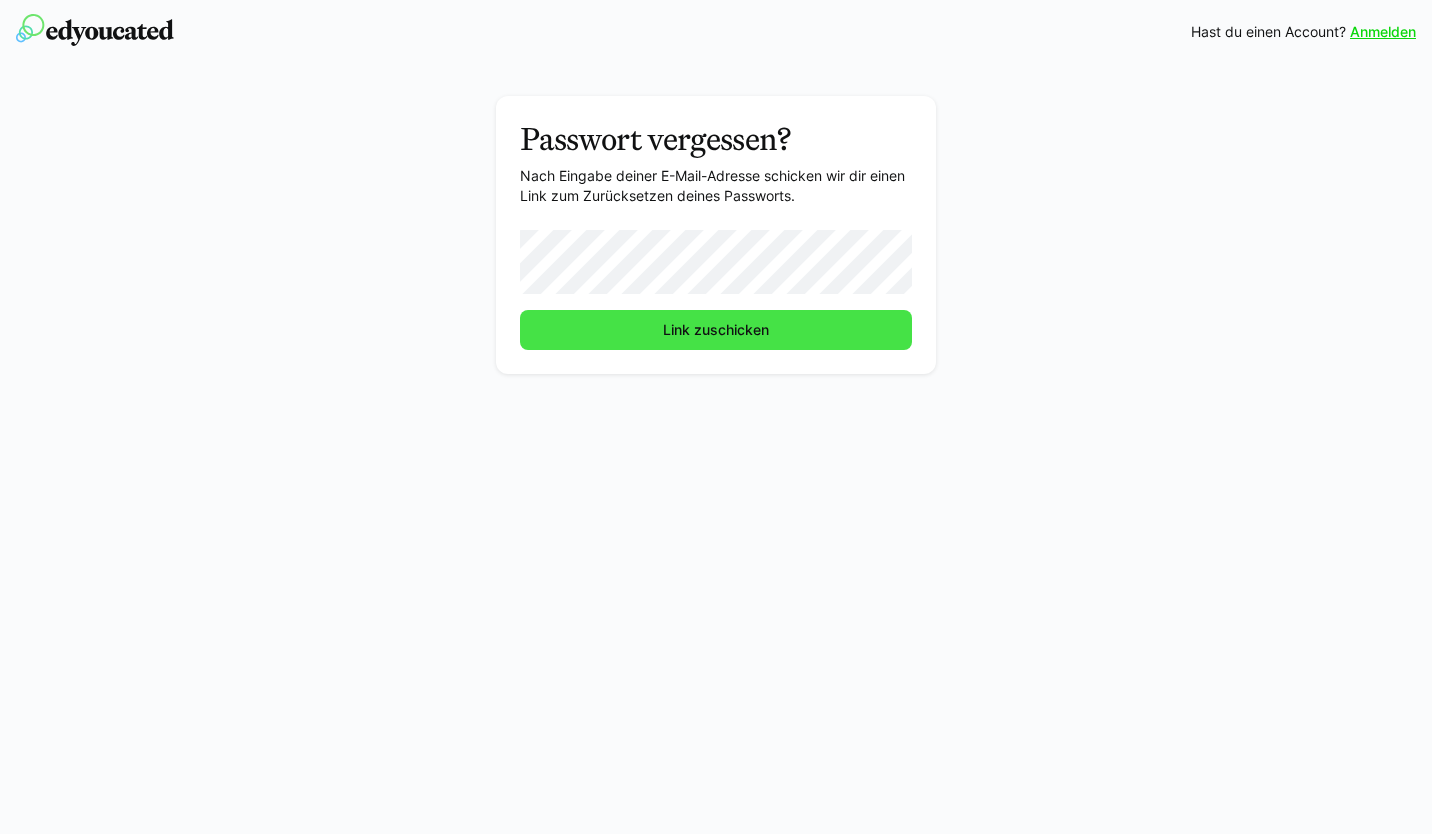 click on "Link zuschicken" 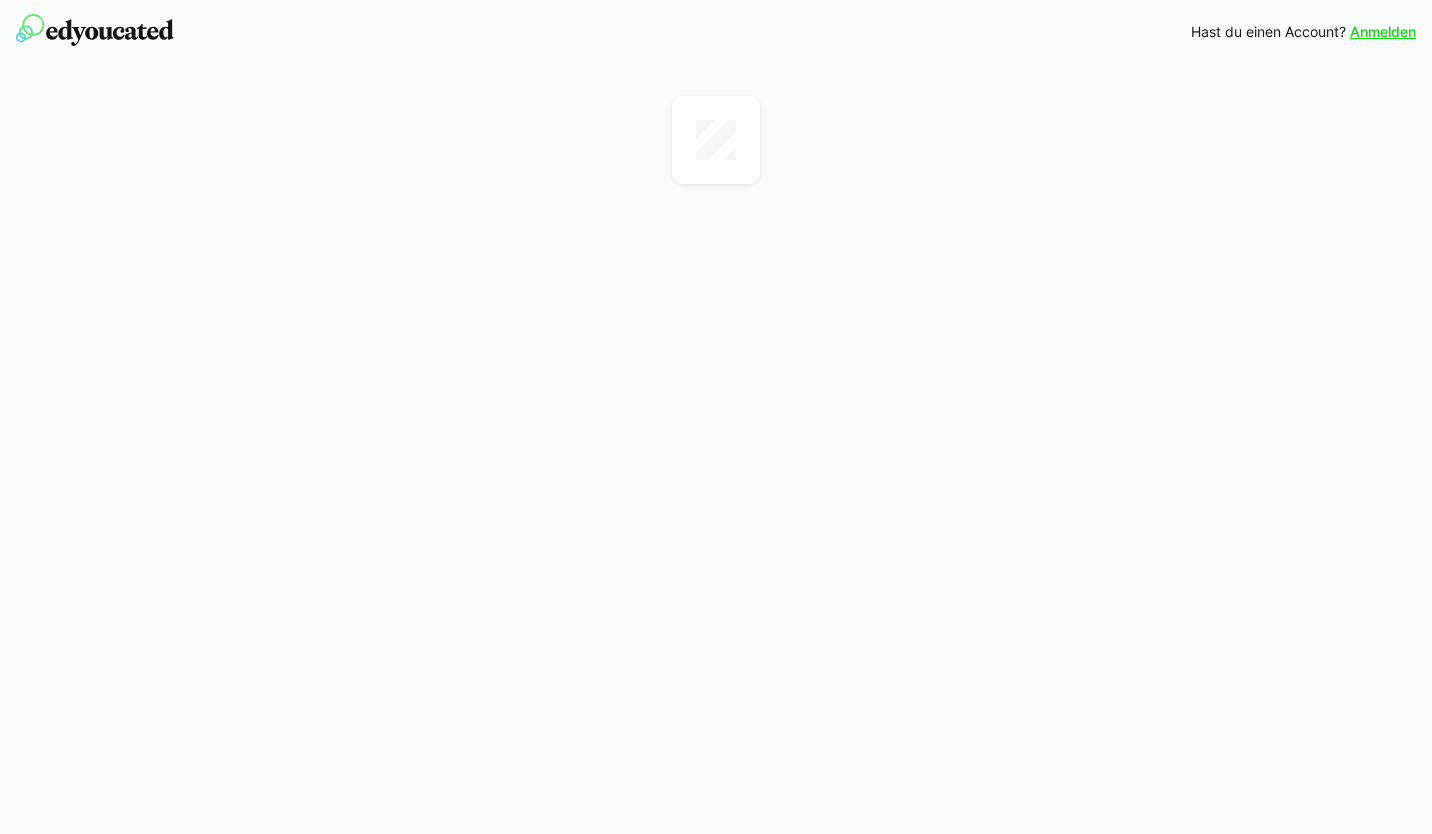 scroll, scrollTop: 0, scrollLeft: 0, axis: both 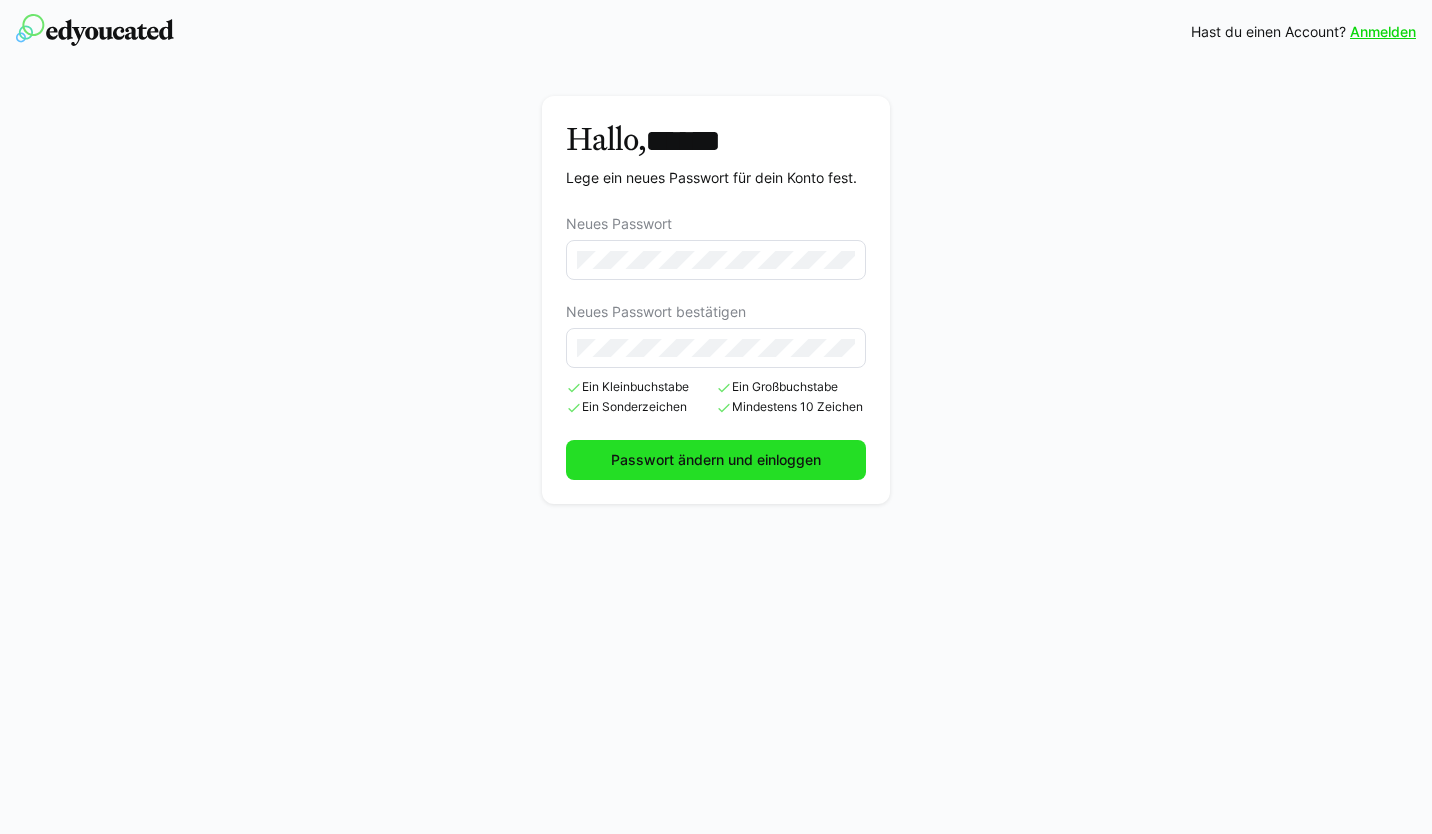 click on "Passwort ändern und einloggen" 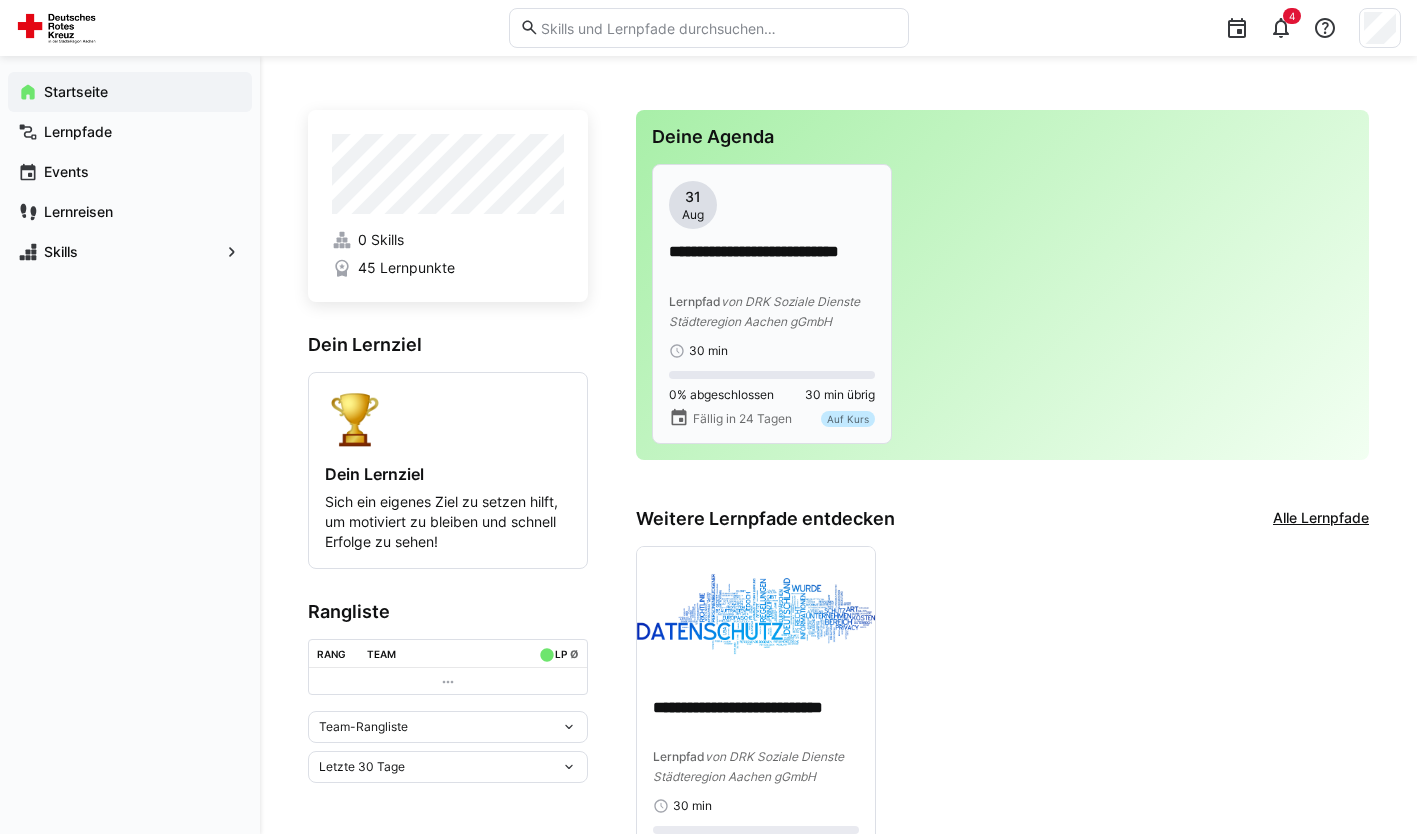 click on "Auf Kurs" 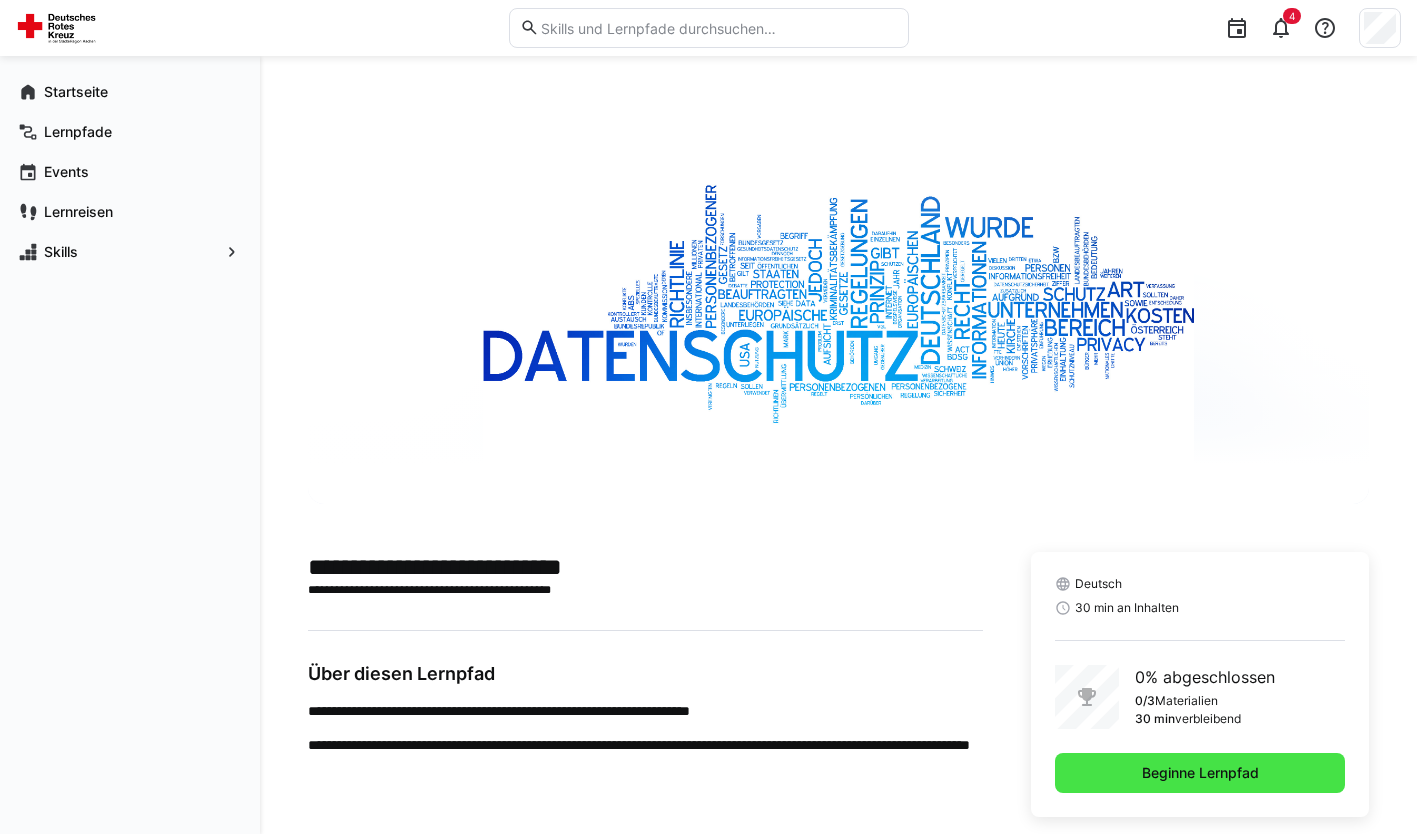 click on "Beginne Lernpfad" 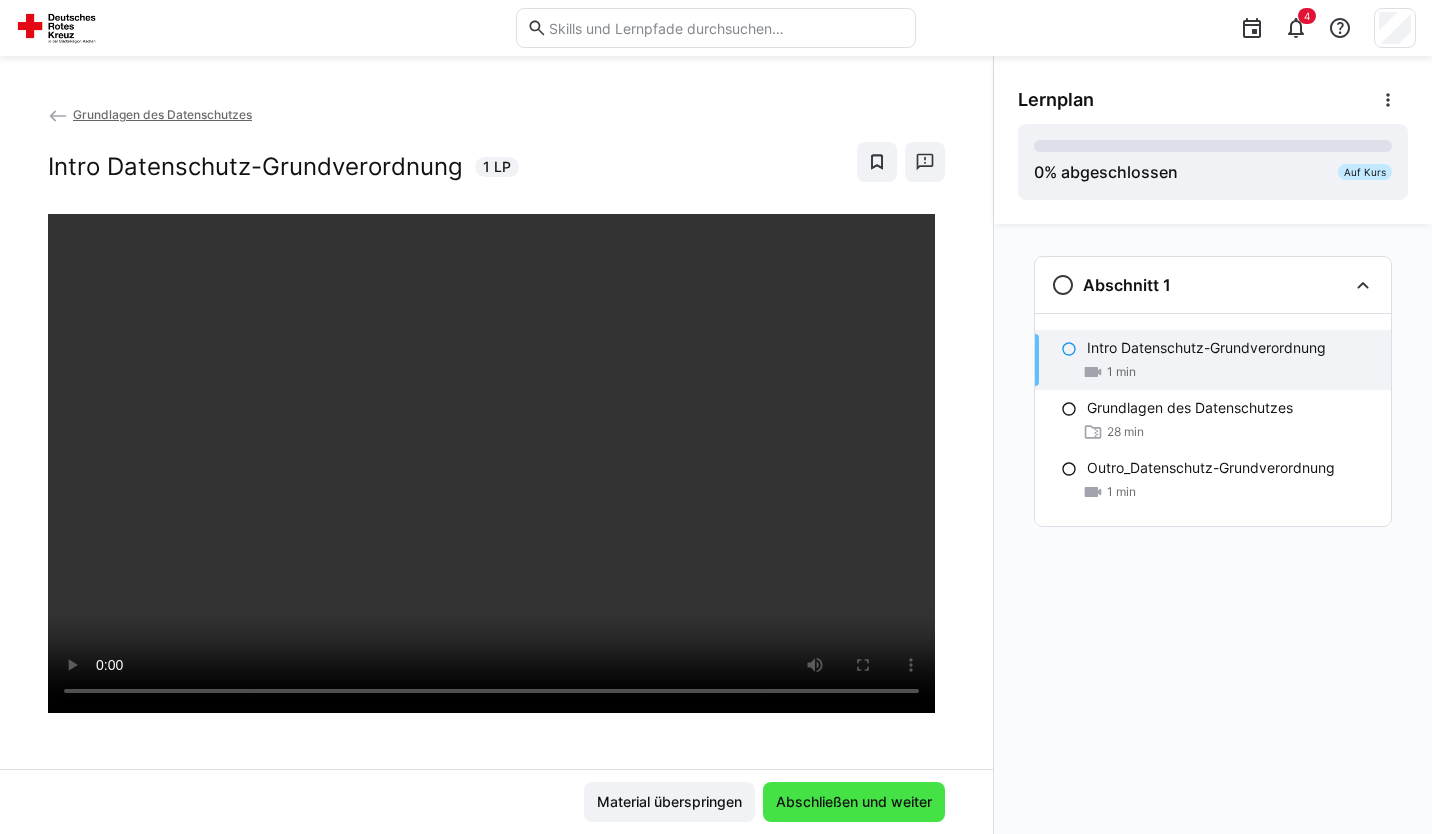 click on "Abschließen und weiter" 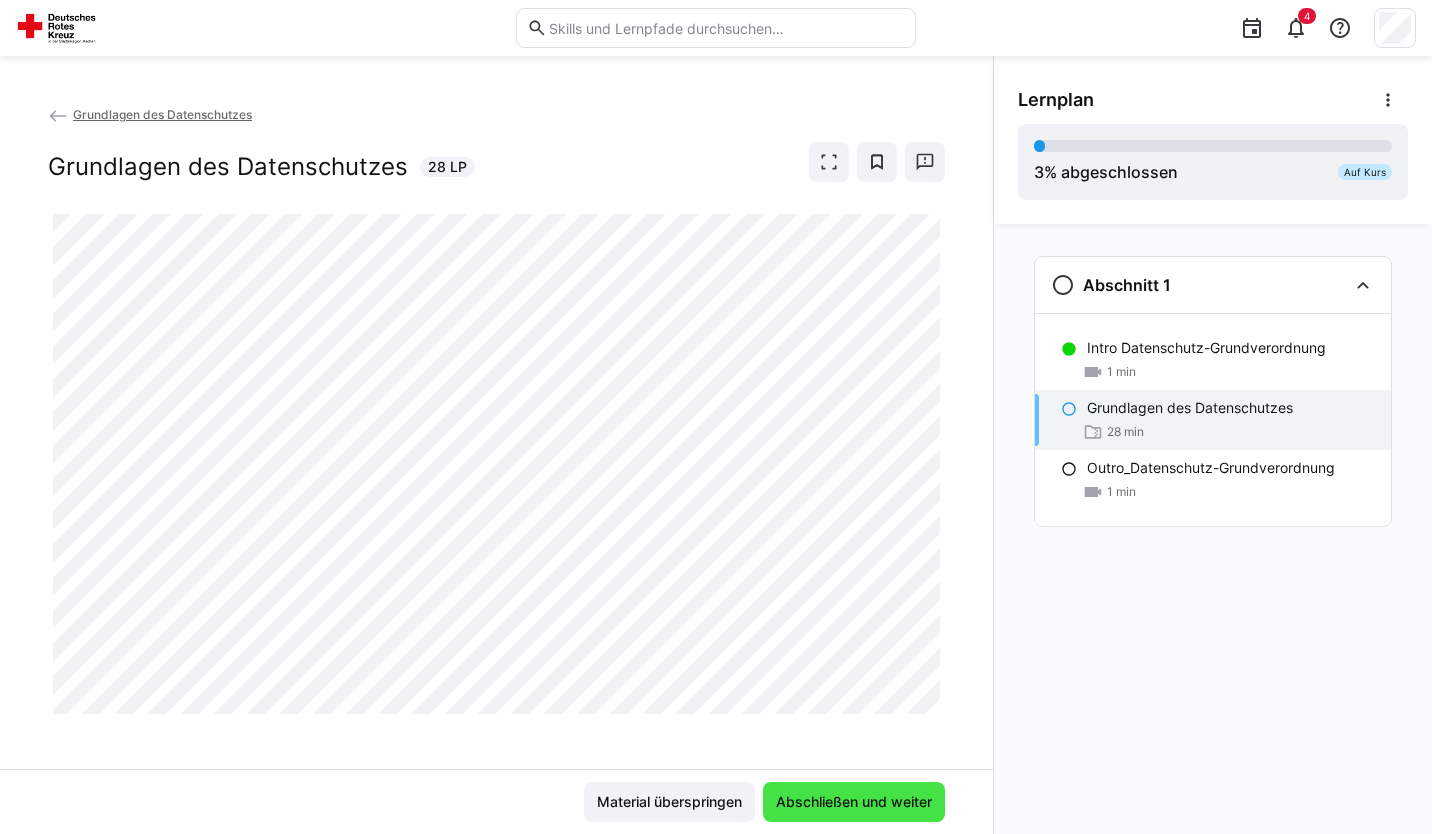 click on "Abschließen und weiter" 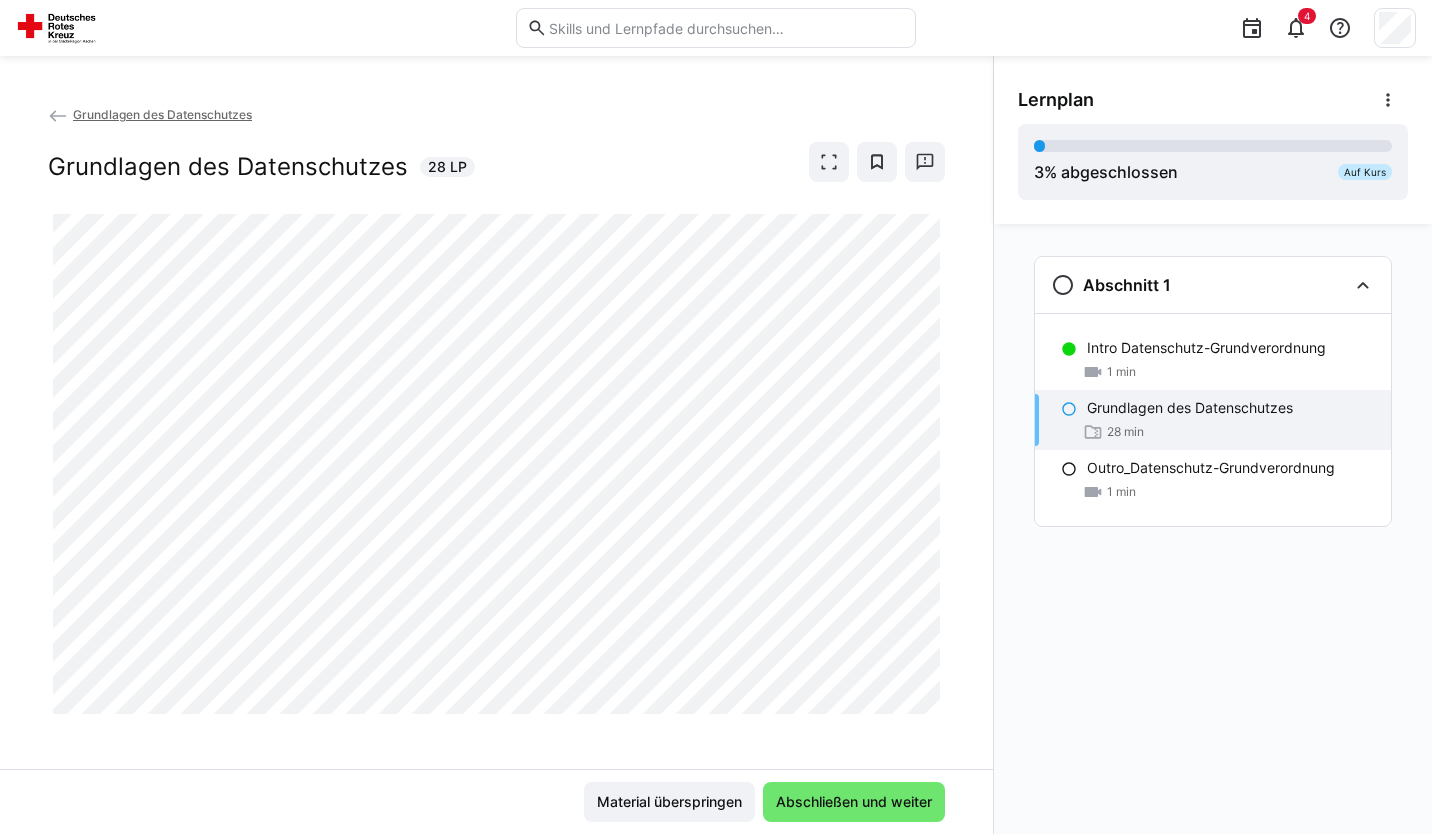 click on "Material überspringen Abschließen und weiter" 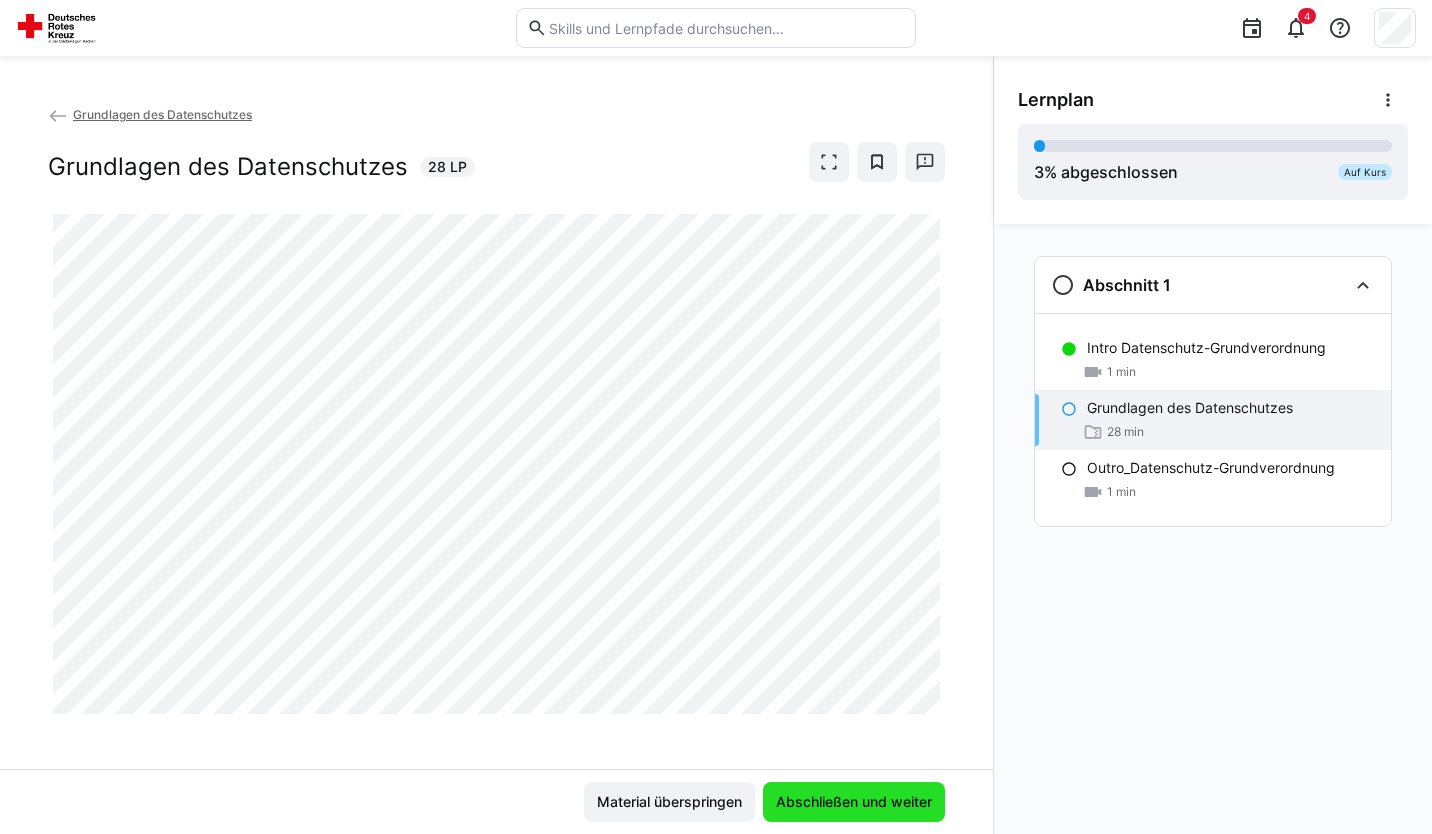 click on "Abschließen und weiter" 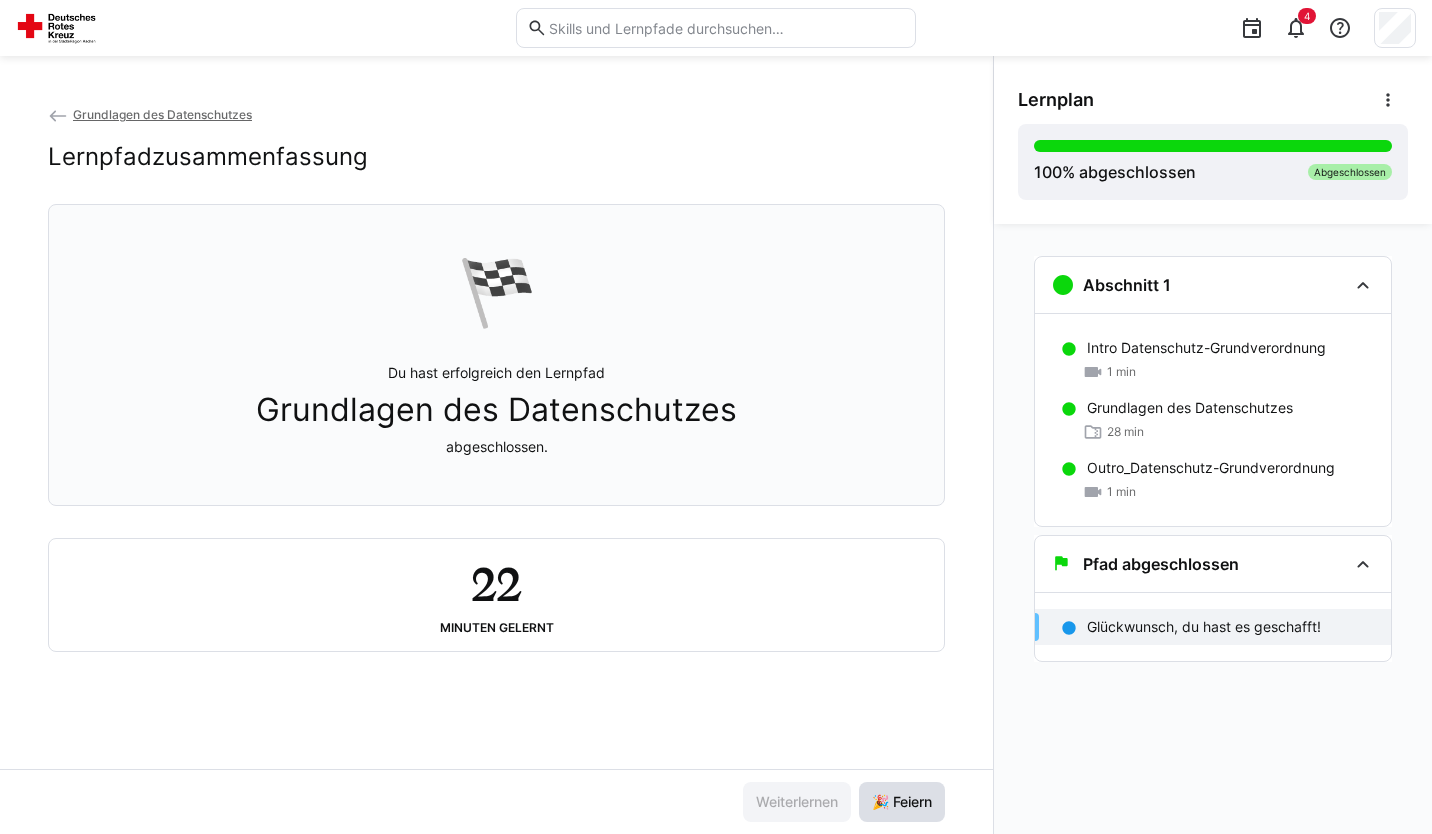 click on "🎉 Feiern" 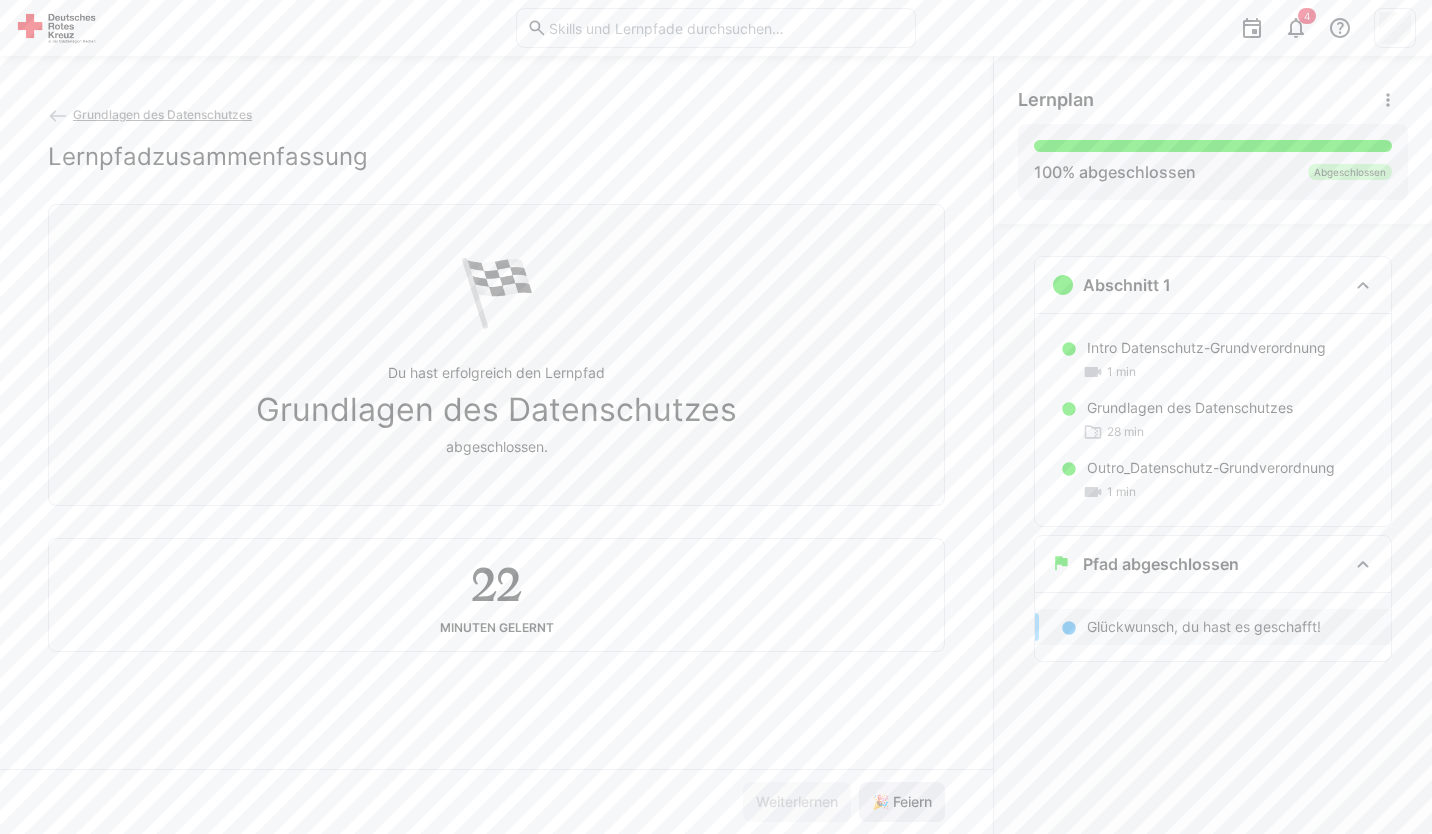 click on "🎉 Feiern" 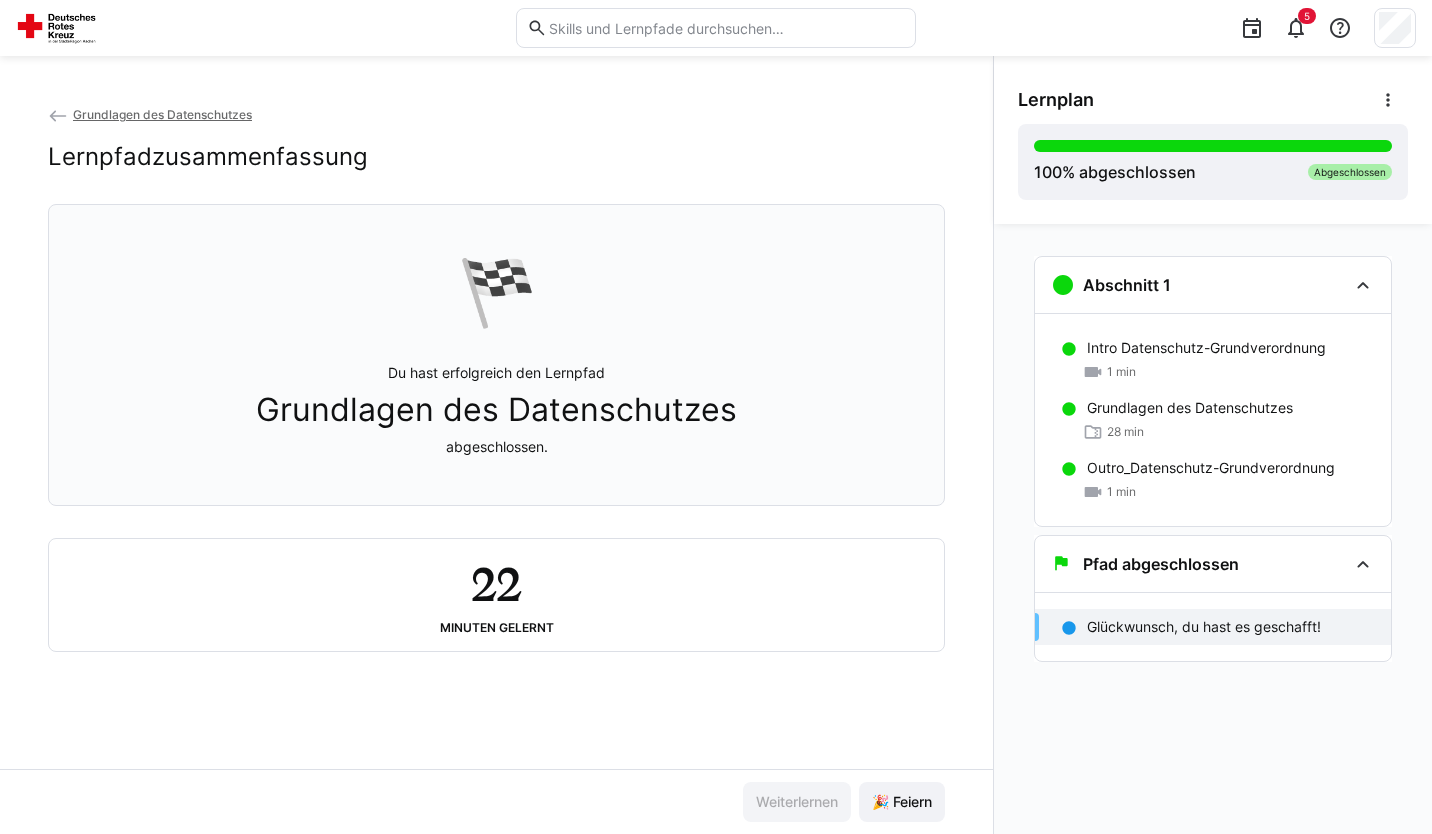 click on "Glückwunsch, du hast es geschafft!" 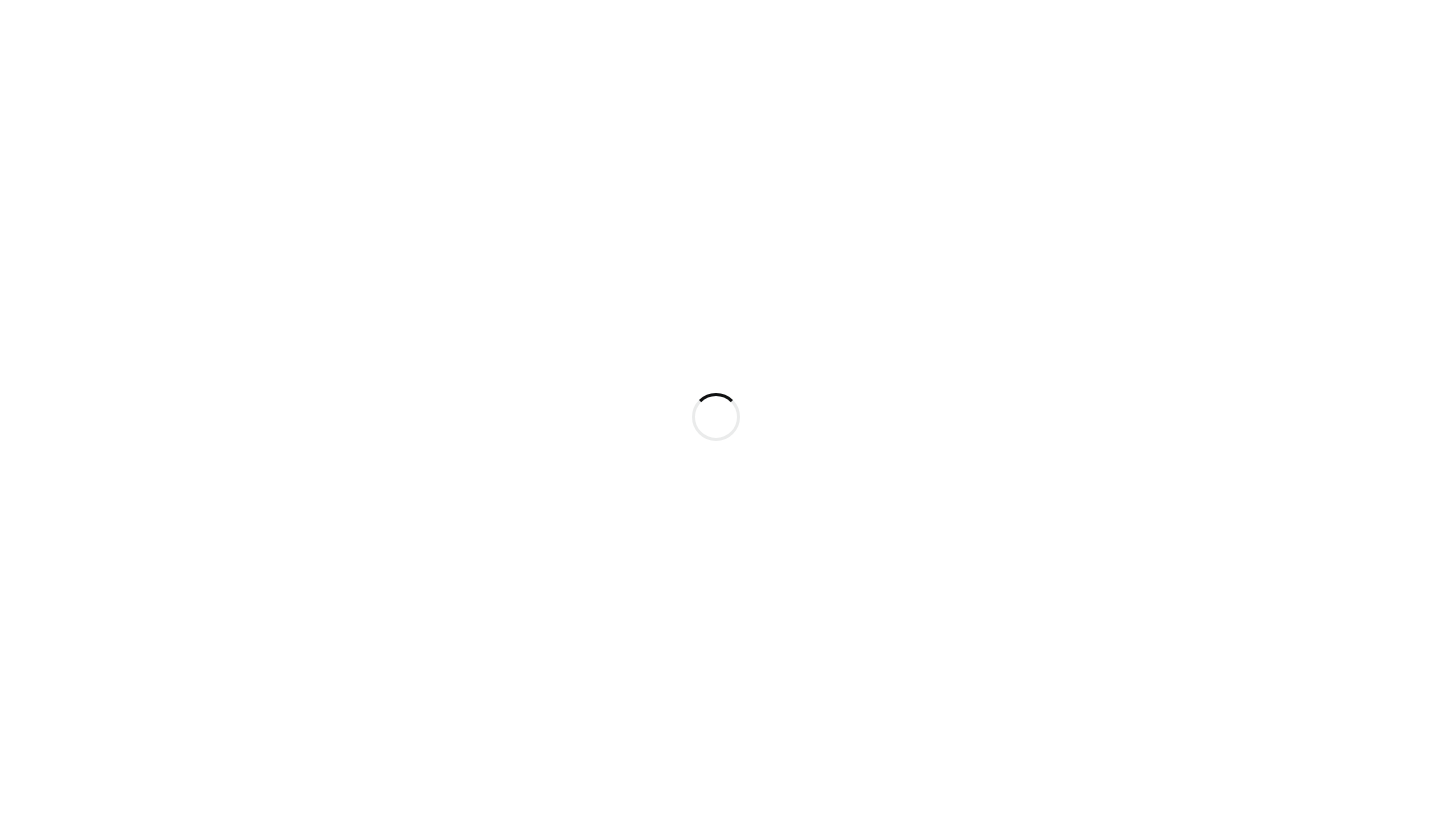 scroll, scrollTop: 0, scrollLeft: 0, axis: both 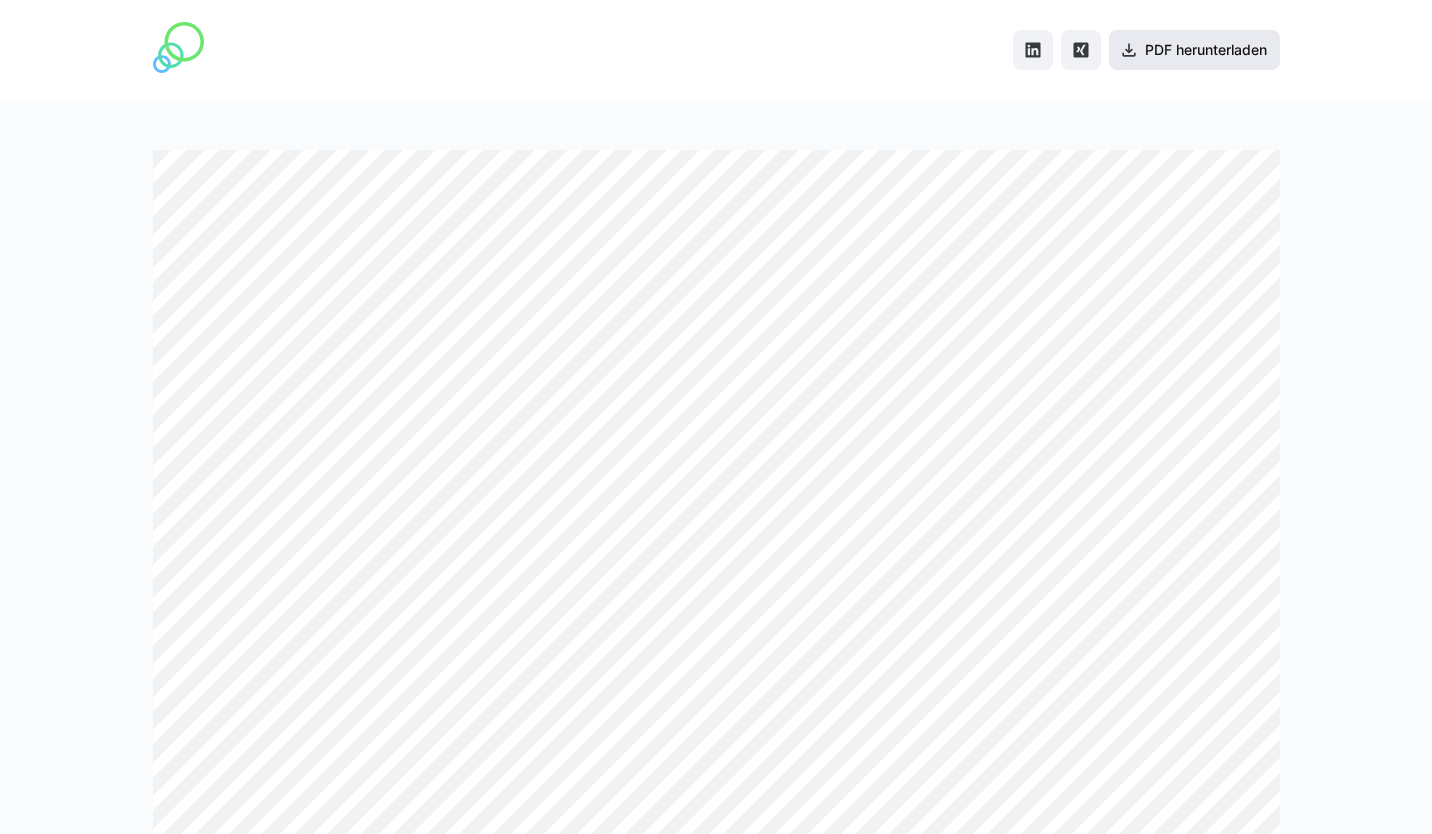 click on "PDF herunterladen" 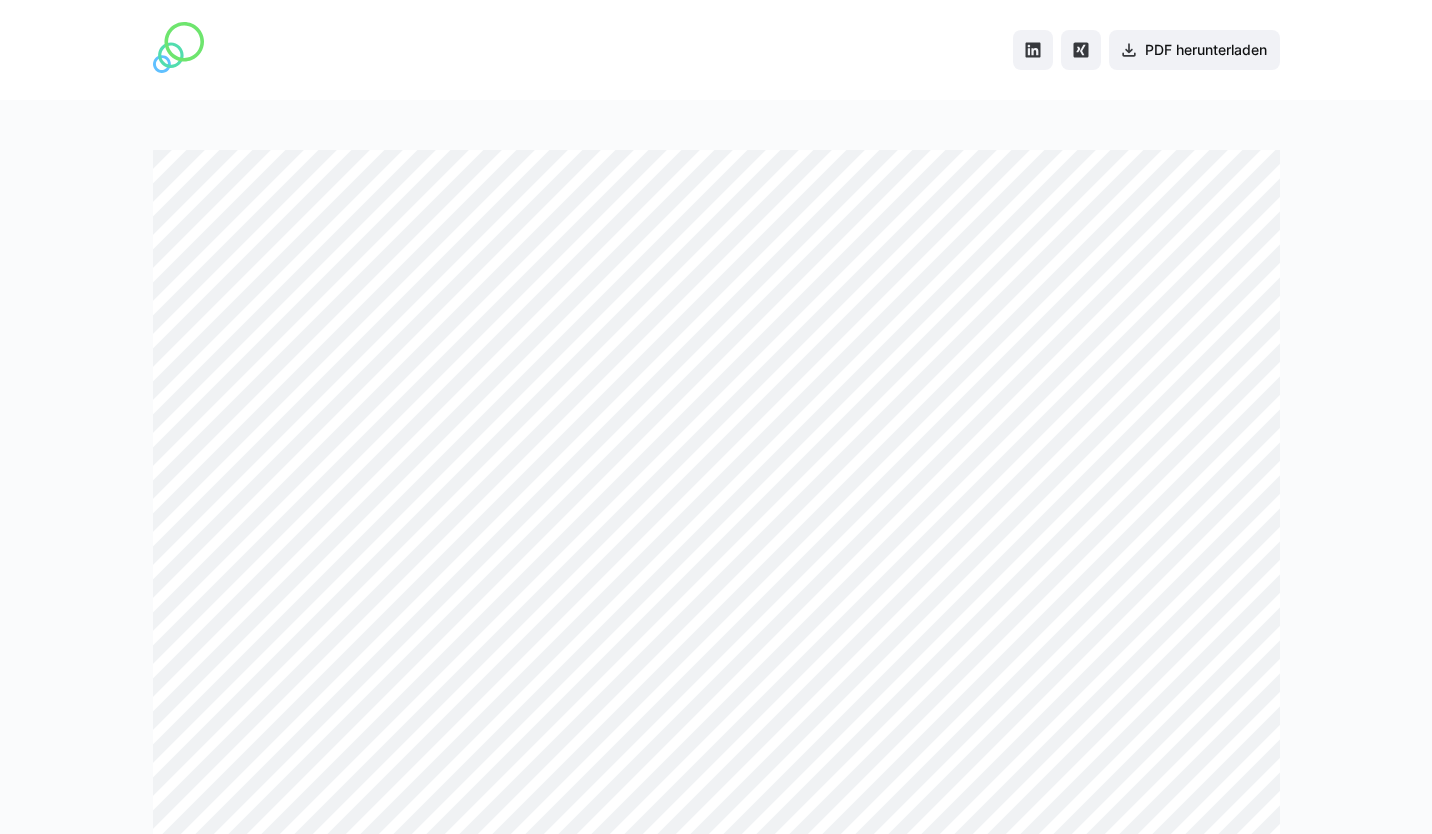 click 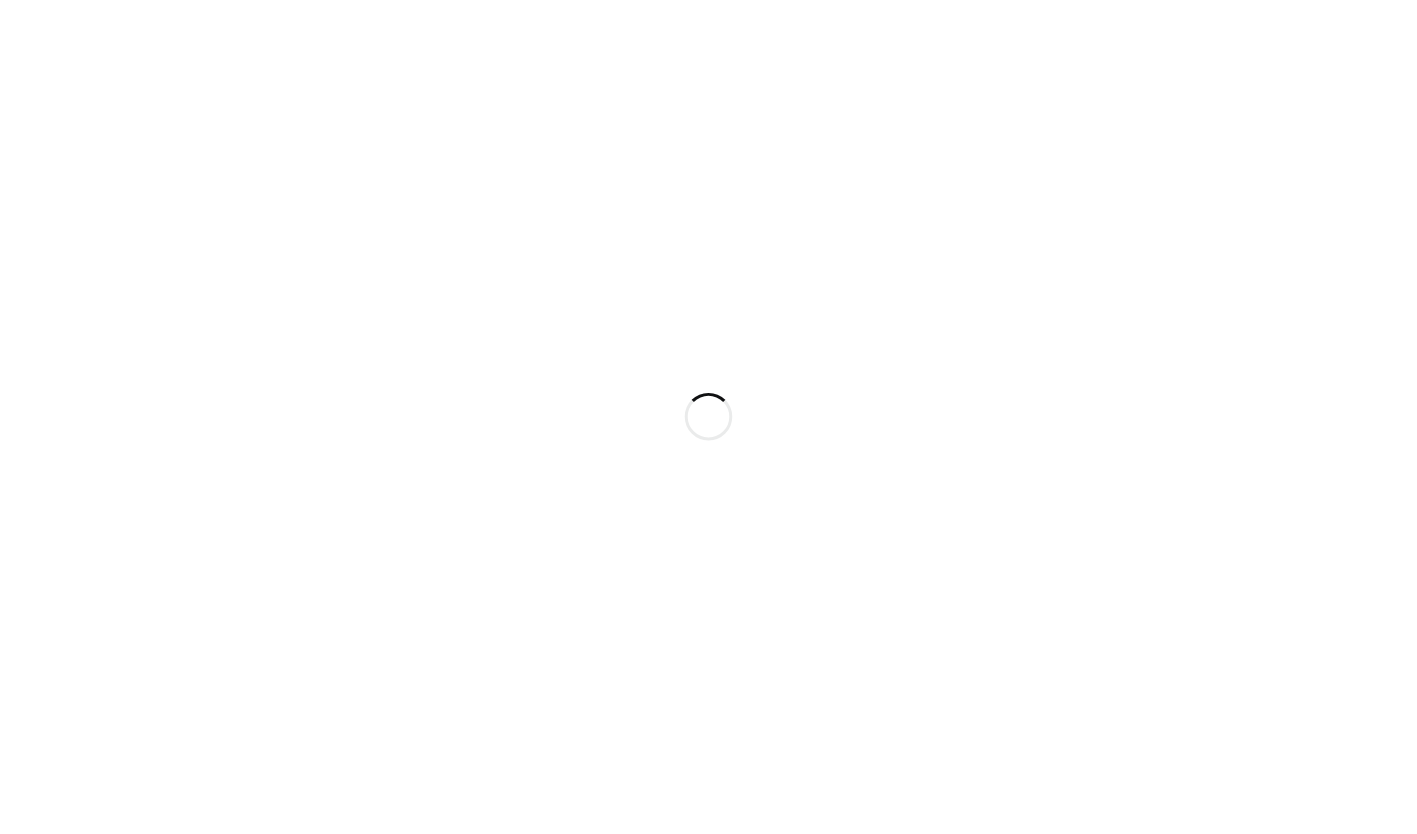 scroll, scrollTop: 0, scrollLeft: 0, axis: both 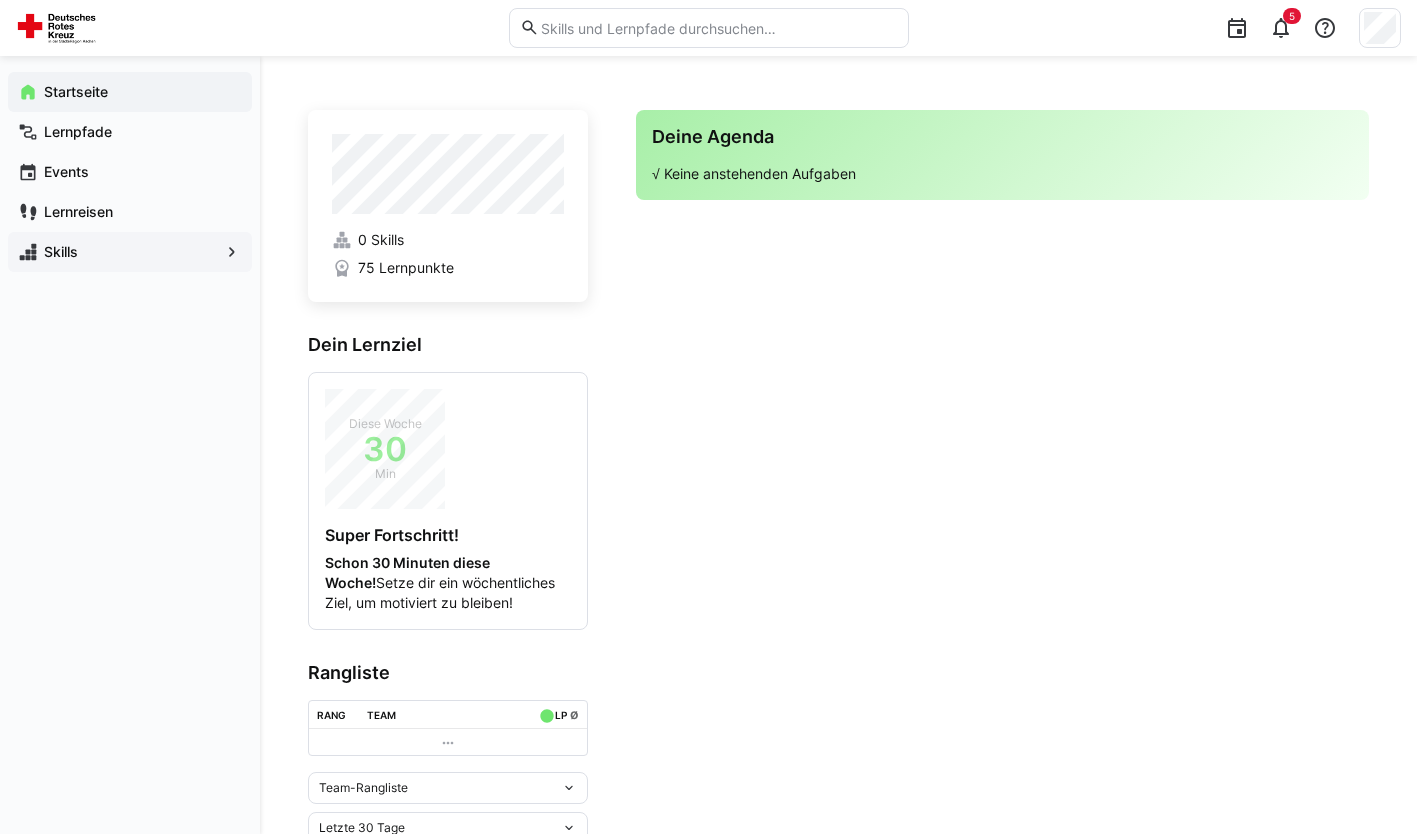 click on "Skills" 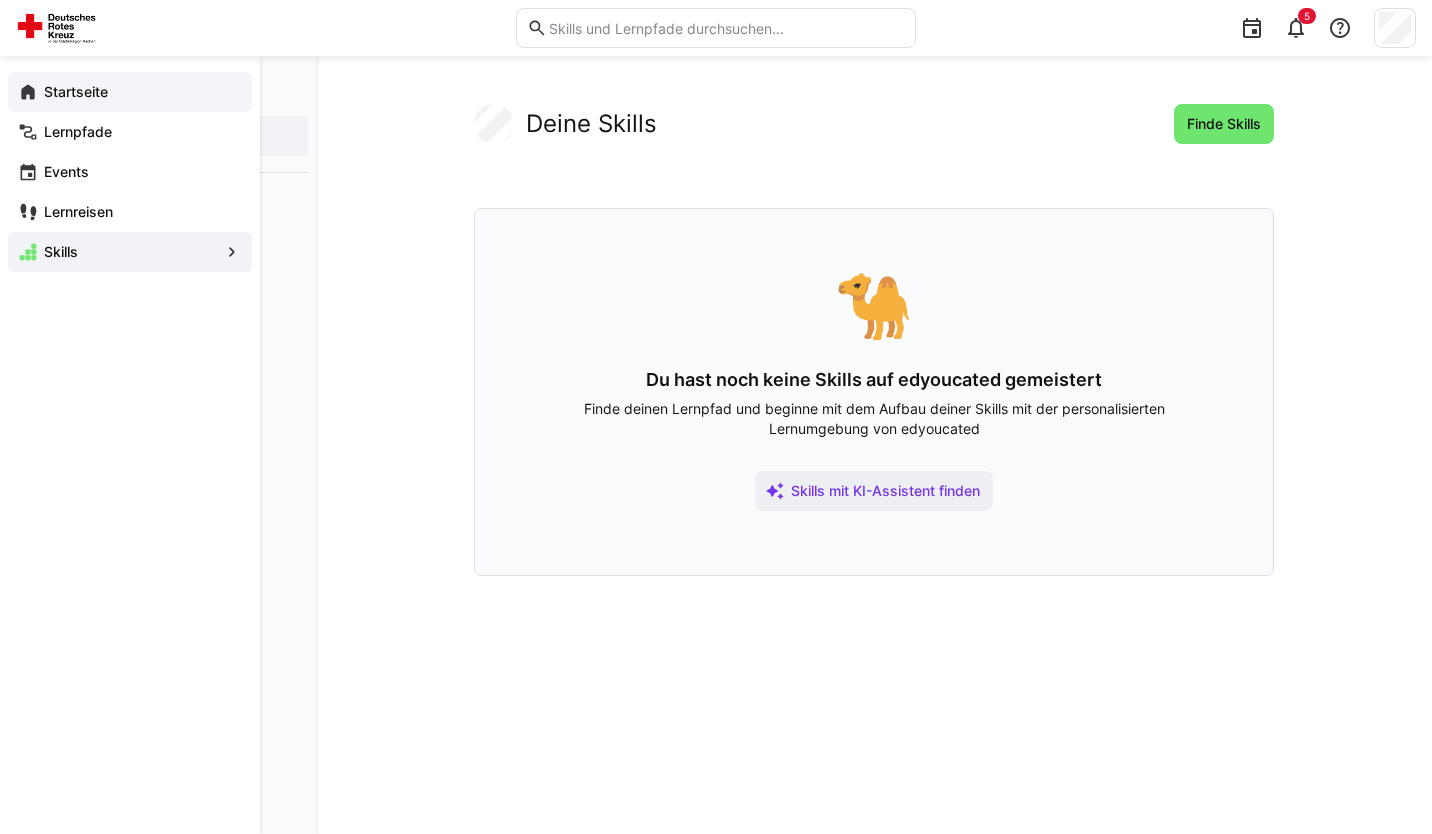 click on "Startseite" 